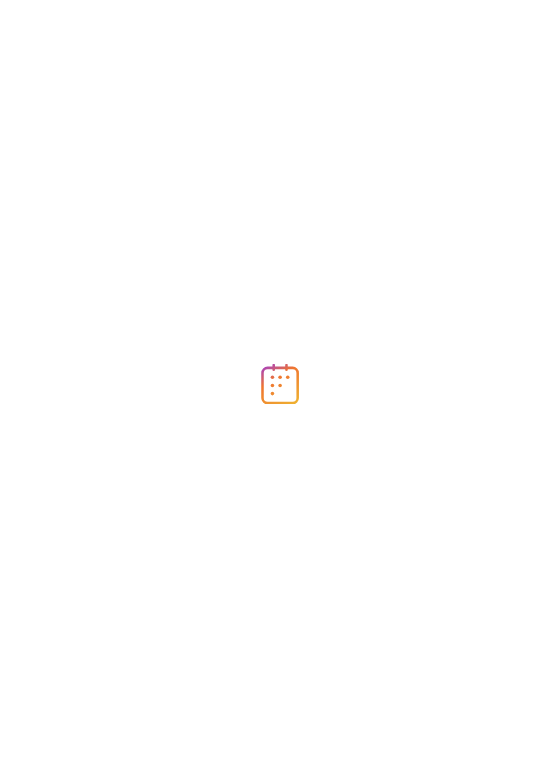 scroll, scrollTop: 0, scrollLeft: 0, axis: both 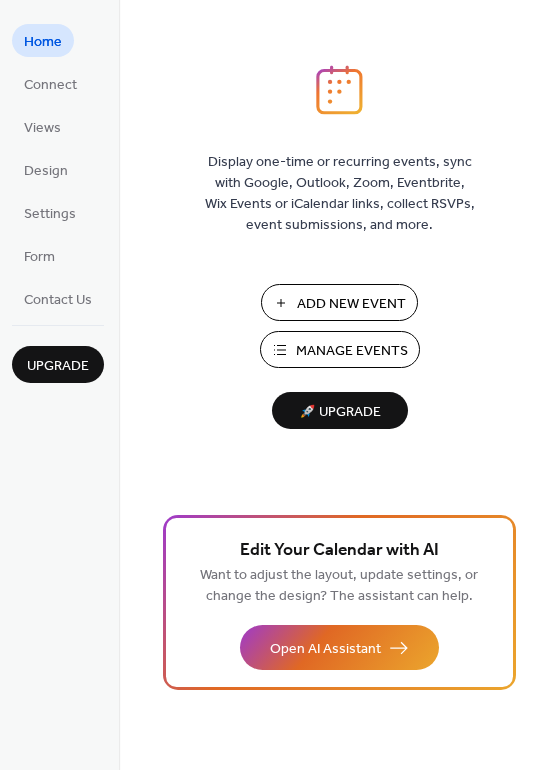 click on "Manage Events" at bounding box center [352, 351] 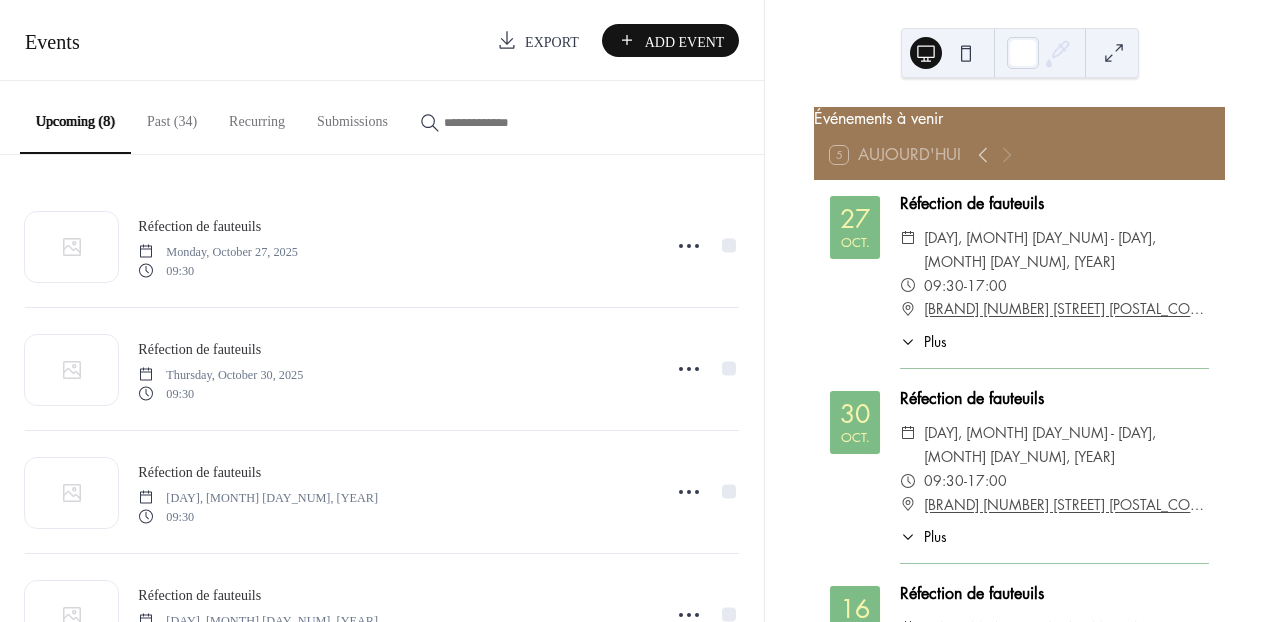 scroll, scrollTop: 0, scrollLeft: 0, axis: both 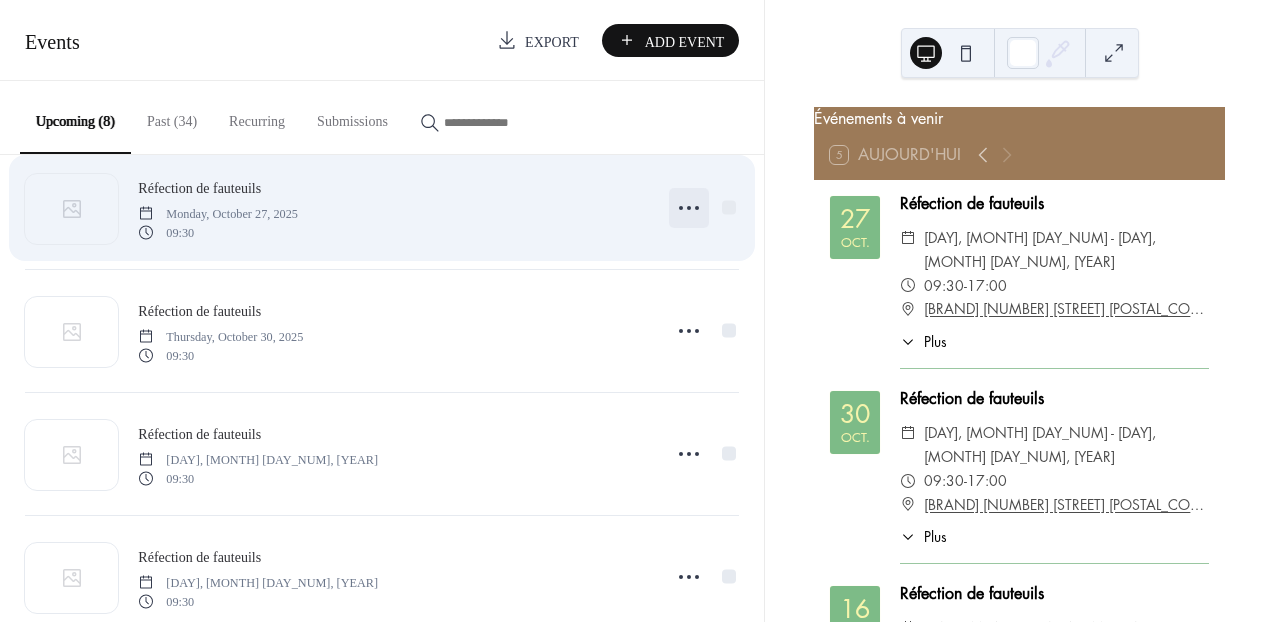 click 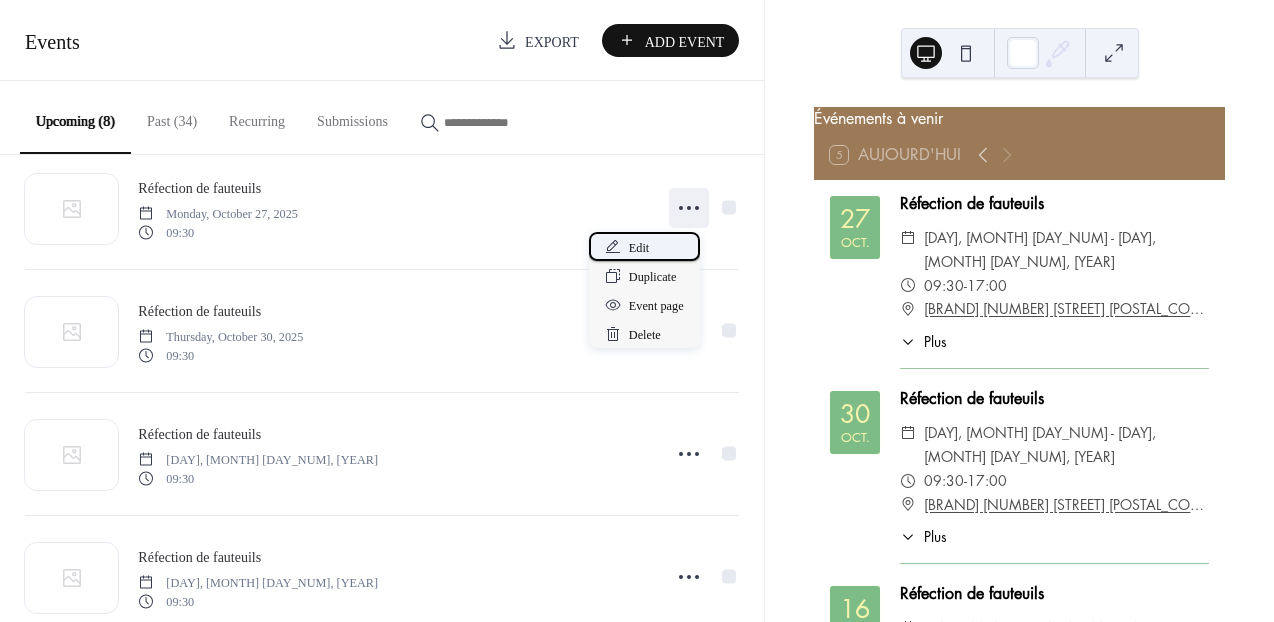 click on "Edit" at bounding box center [639, 248] 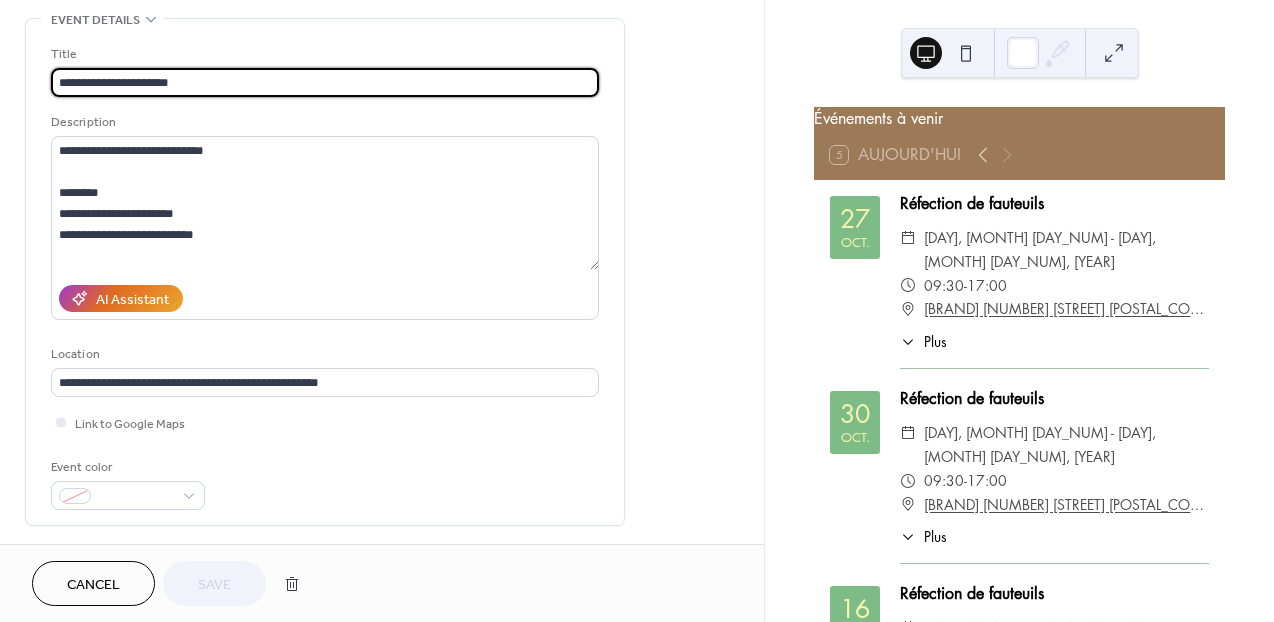 scroll, scrollTop: 90, scrollLeft: 0, axis: vertical 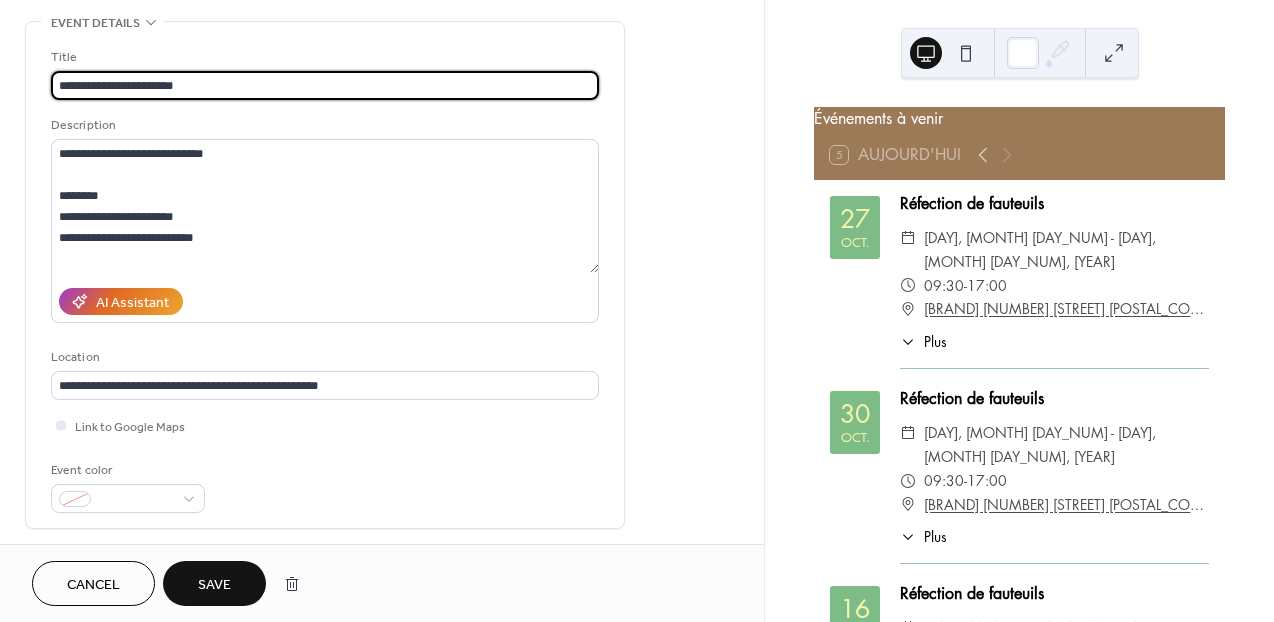 type on "**********" 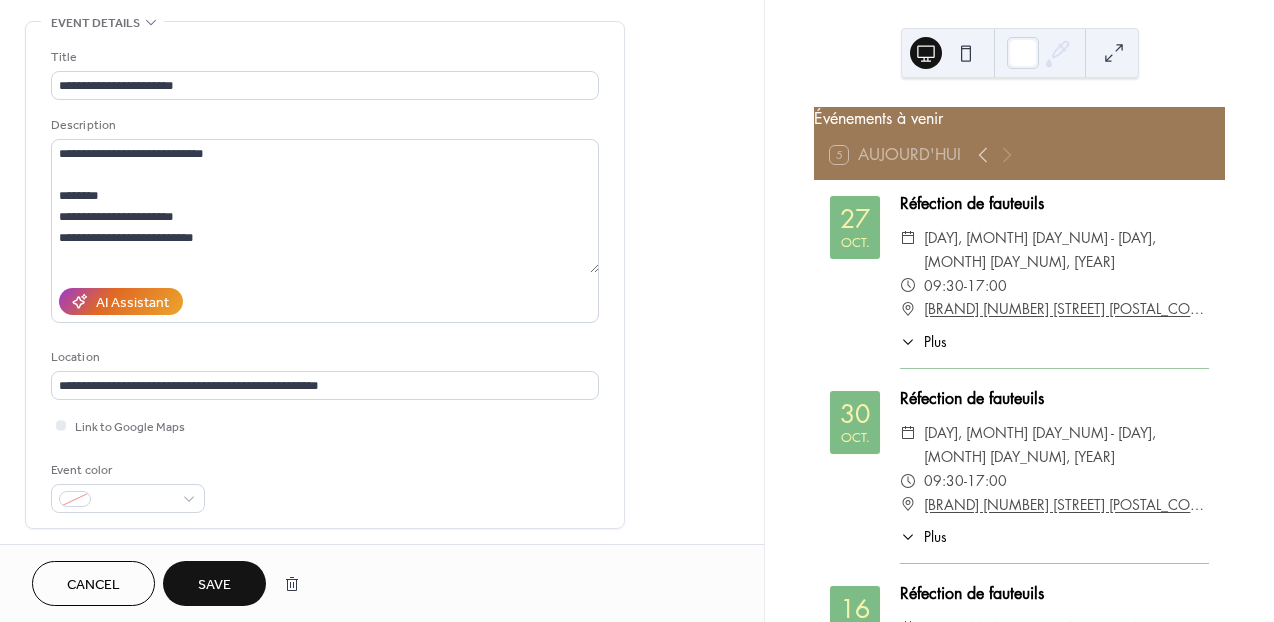 click on "Save" at bounding box center [214, 585] 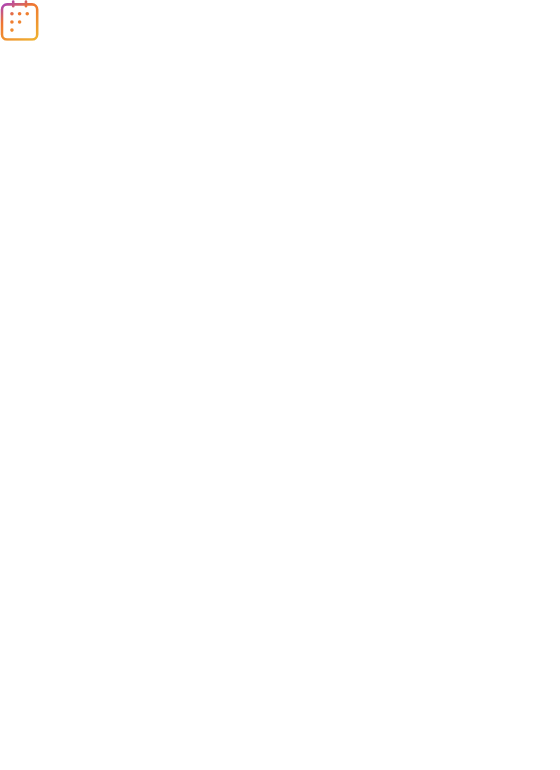 scroll, scrollTop: 0, scrollLeft: 0, axis: both 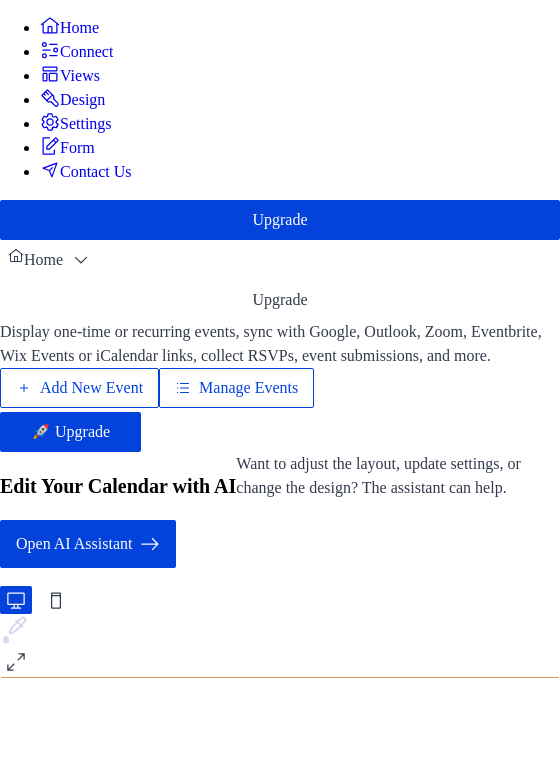 click on "Manage Events" at bounding box center [248, 388] 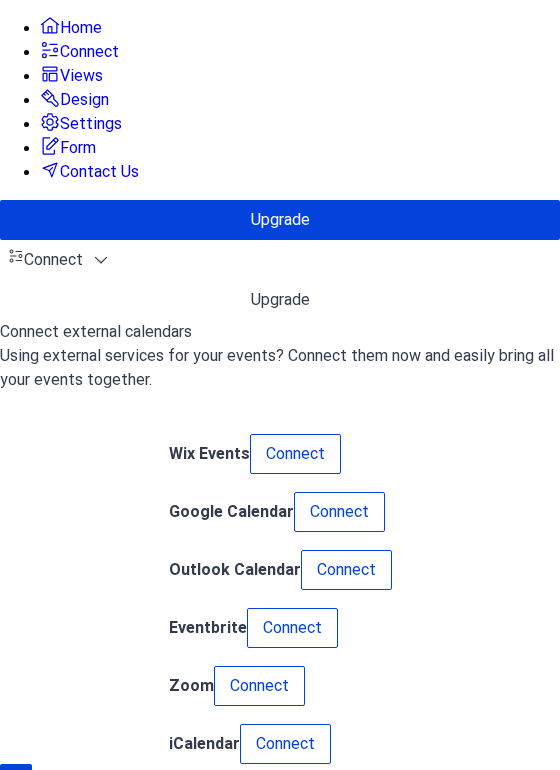 click on "Views" at bounding box center [81, 76] 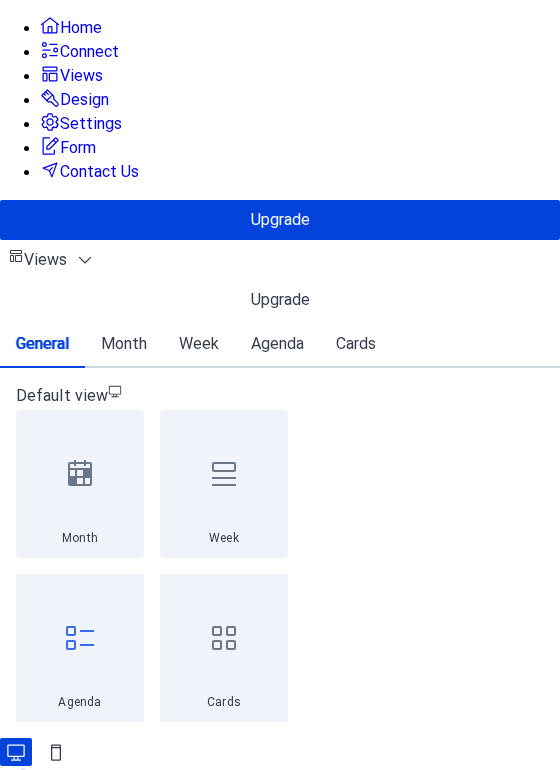 click on "Design" at bounding box center [84, 100] 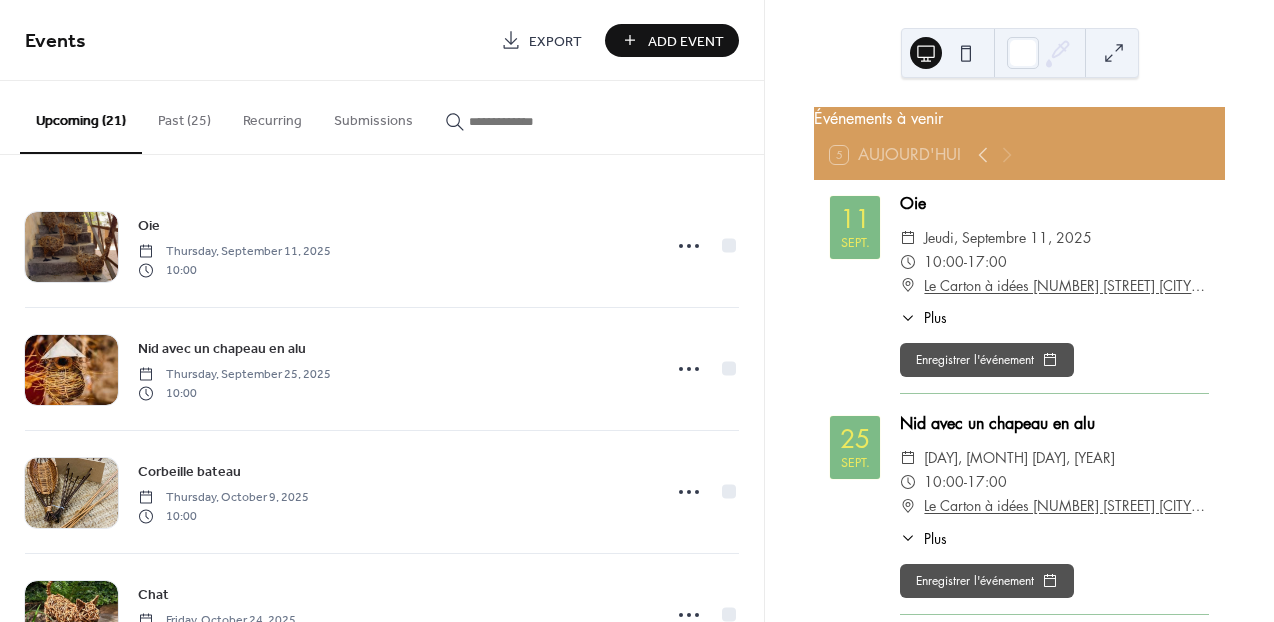 scroll, scrollTop: 0, scrollLeft: 0, axis: both 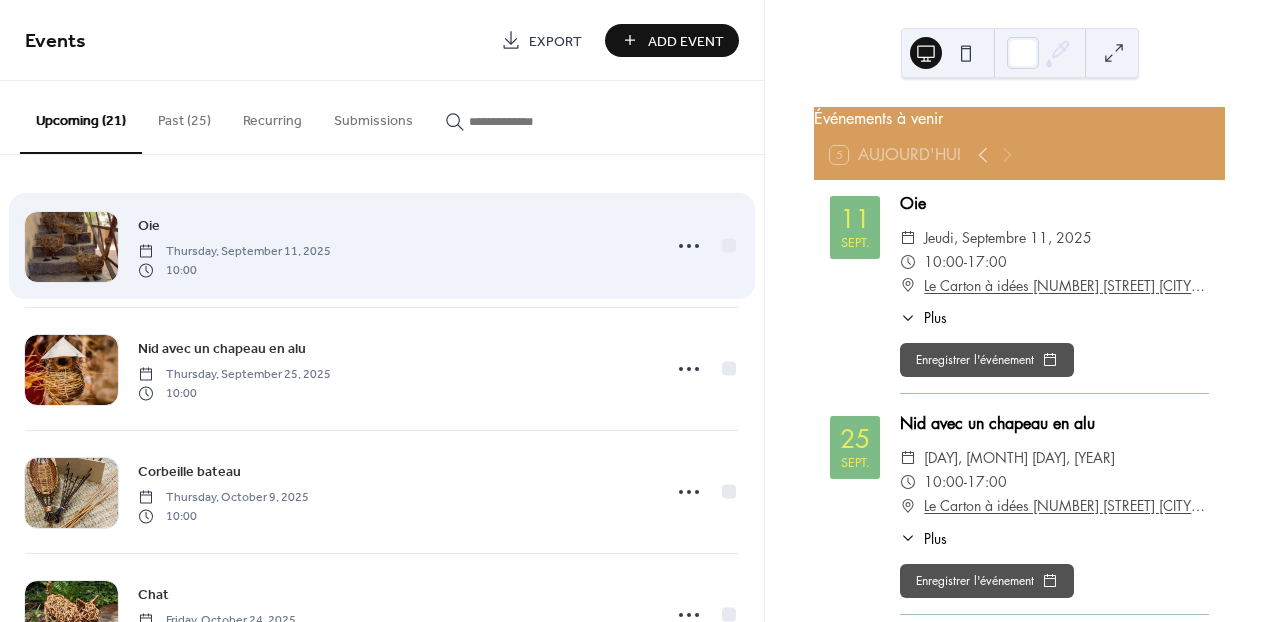 click on "Oie" at bounding box center (149, 226) 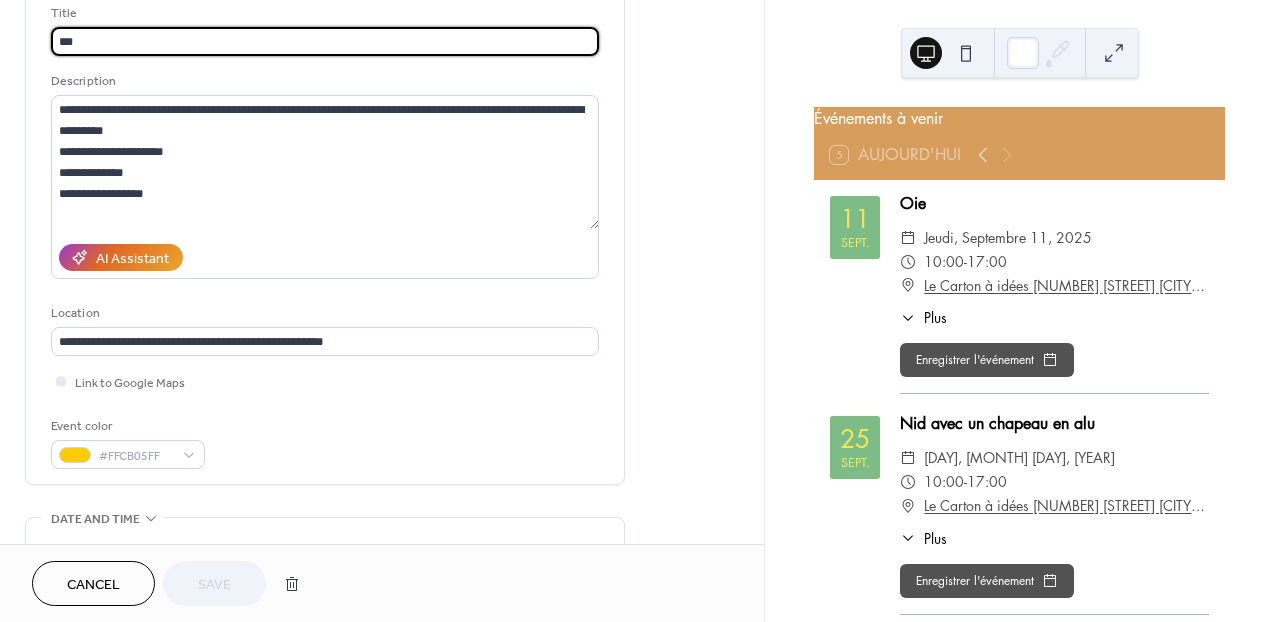 scroll, scrollTop: 0, scrollLeft: 0, axis: both 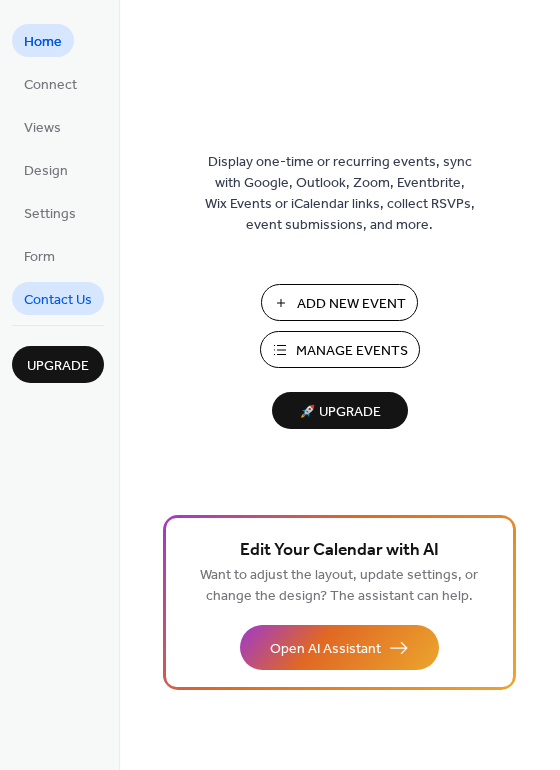 click on "Contact Us" at bounding box center [58, 300] 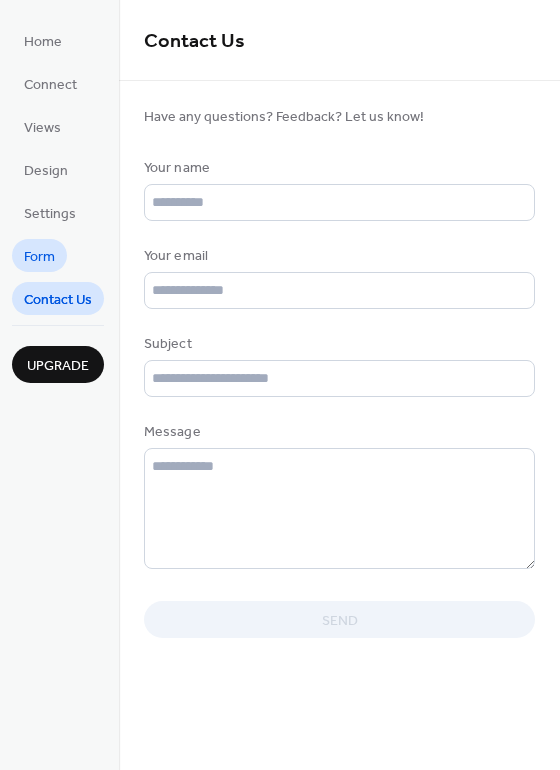 click on "Form" at bounding box center (39, 257) 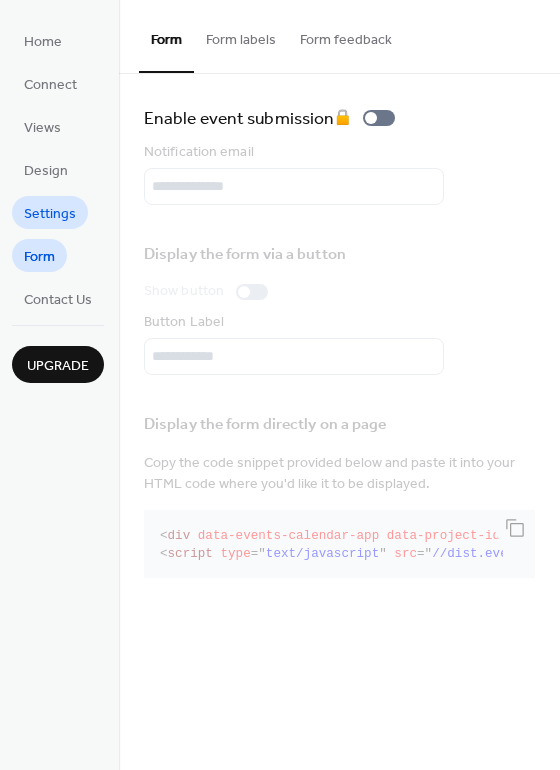 click on "Settings" at bounding box center [50, 214] 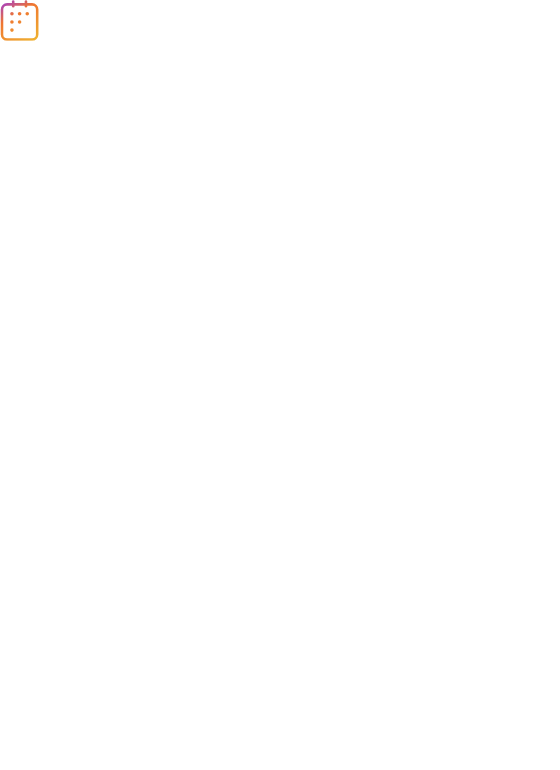 scroll, scrollTop: 0, scrollLeft: 0, axis: both 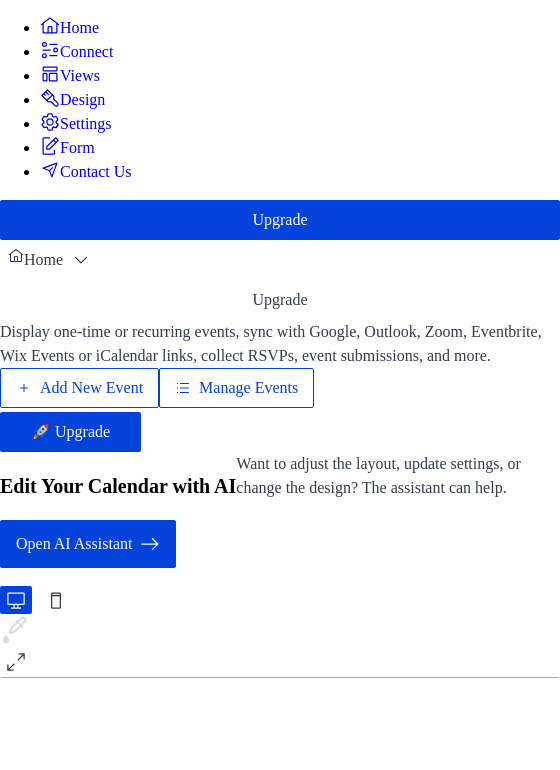 click on "Settings" at bounding box center [86, 124] 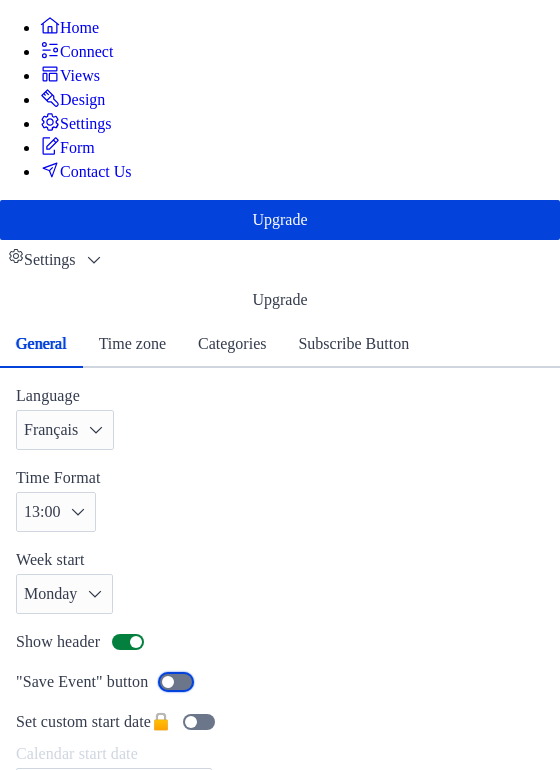 click at bounding box center [168, 682] 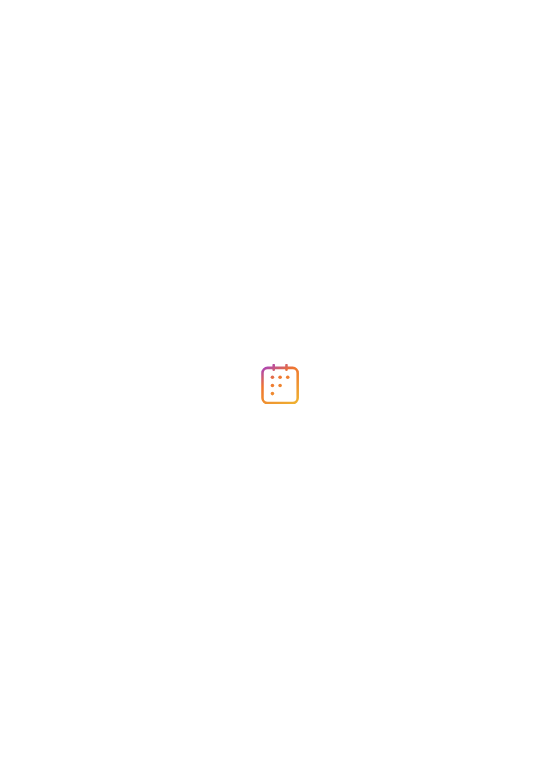 scroll, scrollTop: 0, scrollLeft: 0, axis: both 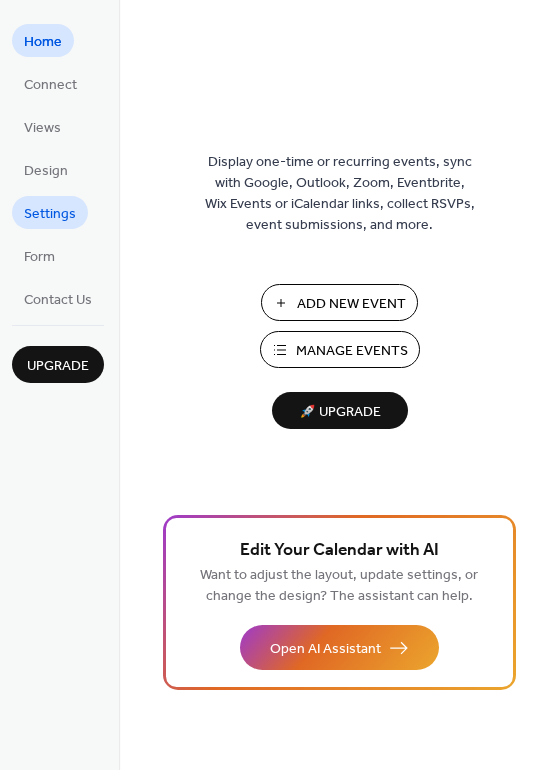 click on "Settings" at bounding box center (50, 214) 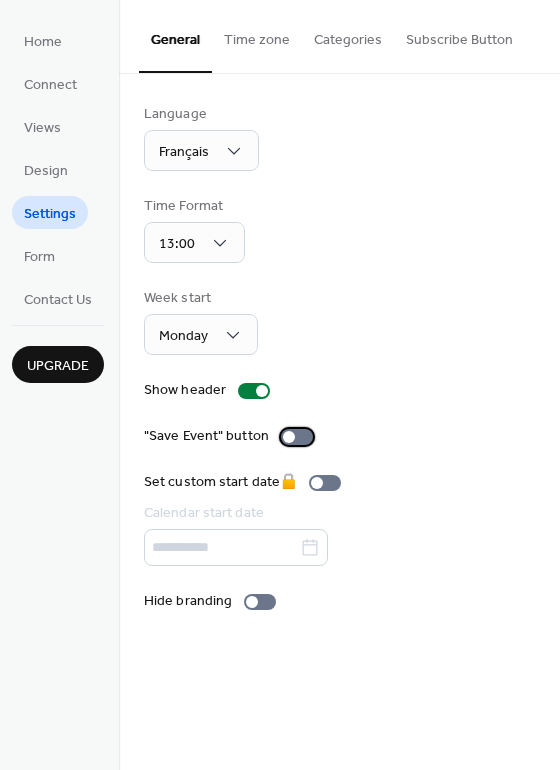 click at bounding box center (289, 437) 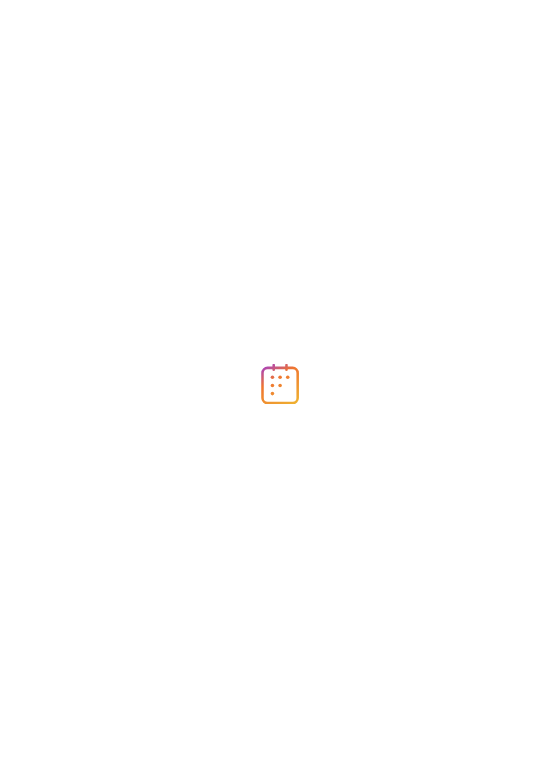 scroll, scrollTop: 0, scrollLeft: 0, axis: both 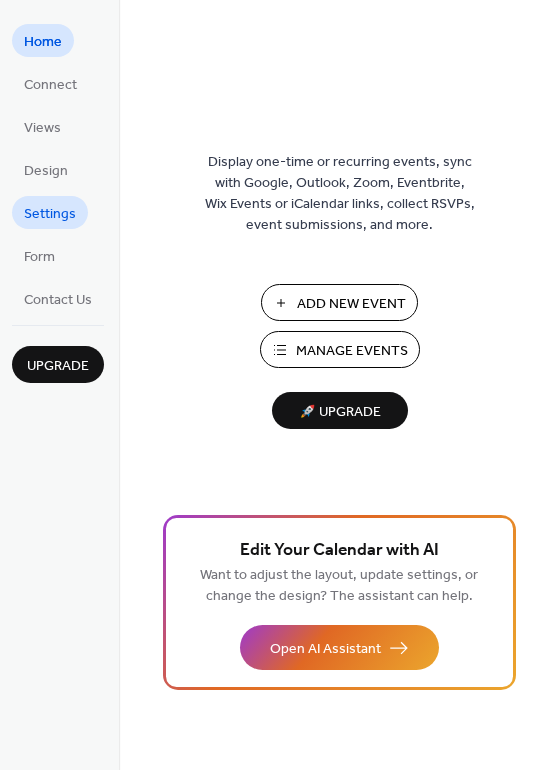 click on "Settings" at bounding box center [50, 214] 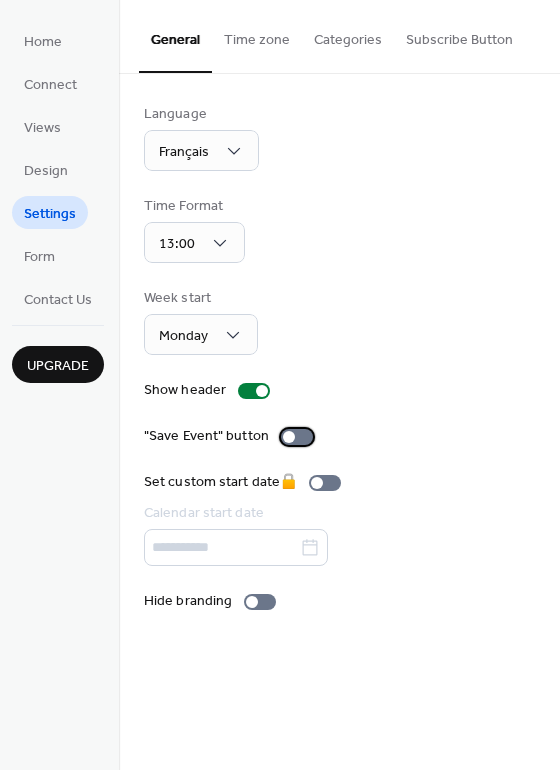 click at bounding box center (289, 437) 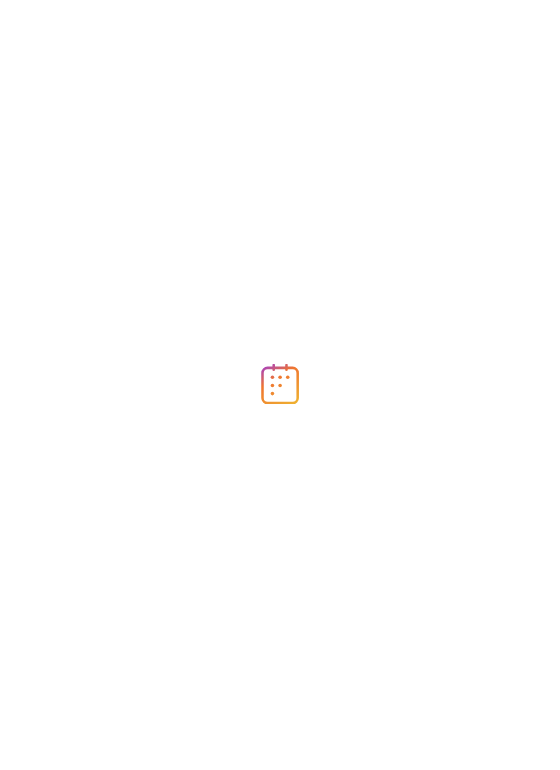 scroll, scrollTop: 0, scrollLeft: 0, axis: both 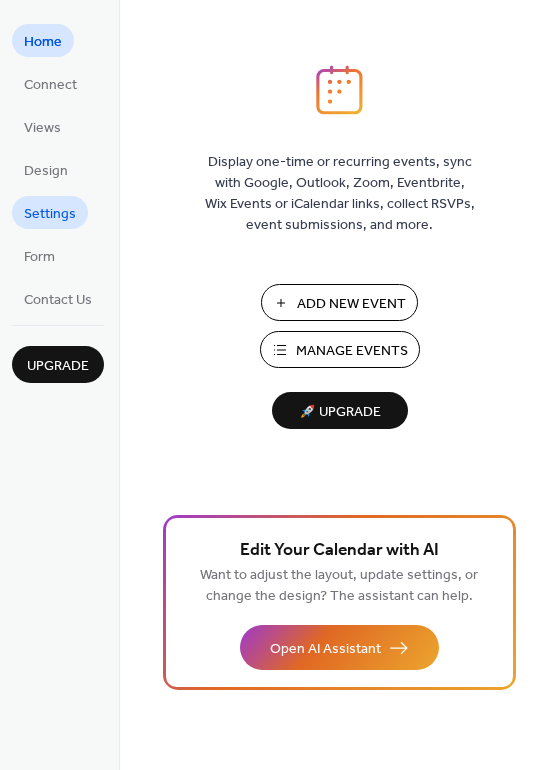 click on "Settings" at bounding box center [50, 214] 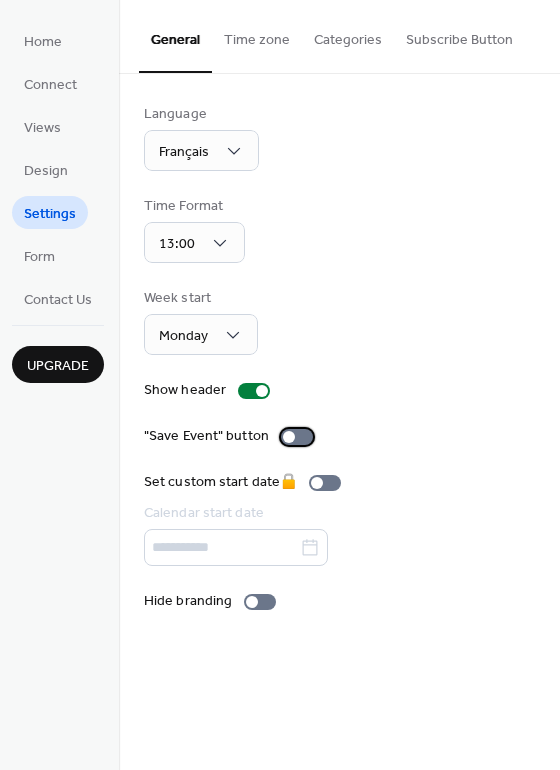 click at bounding box center [289, 437] 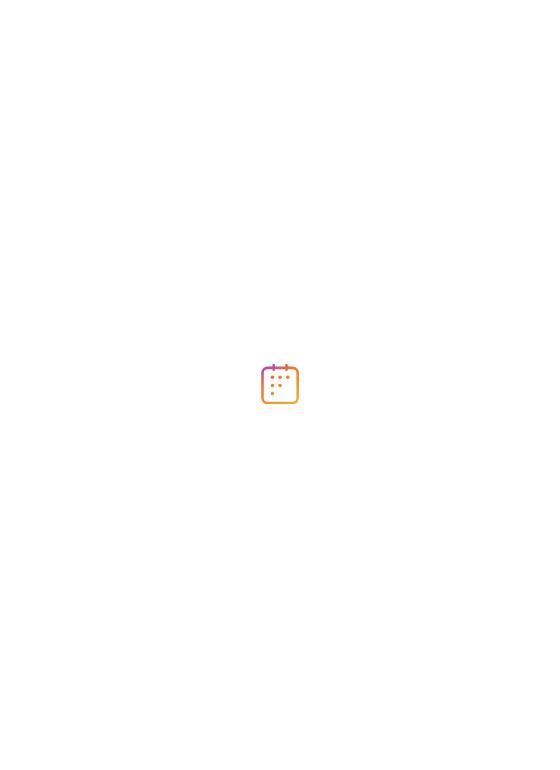 scroll, scrollTop: 0, scrollLeft: 0, axis: both 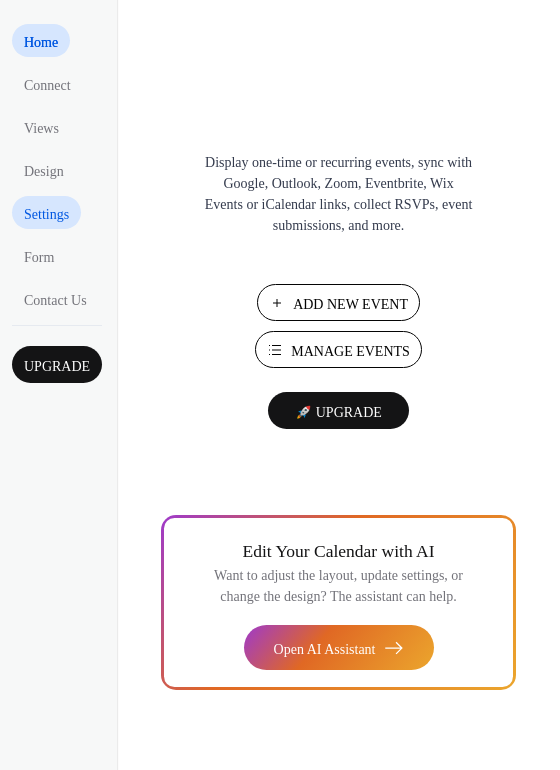 click on "Settings" at bounding box center (46, 214) 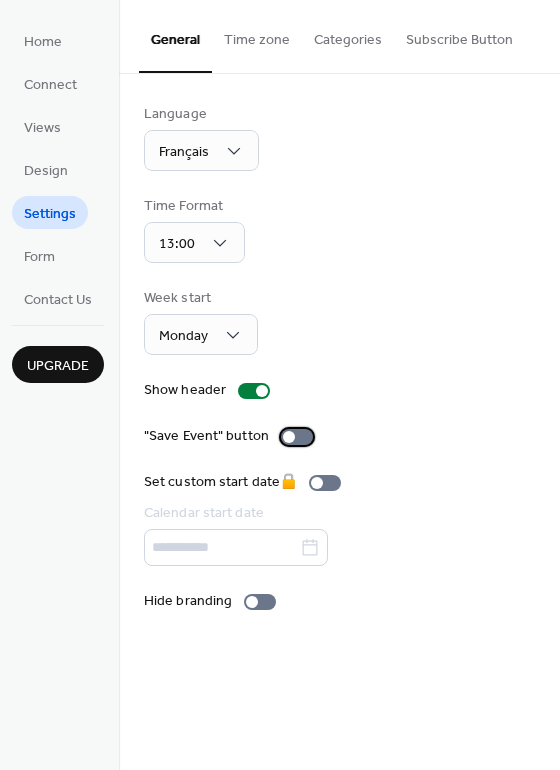 click at bounding box center [289, 437] 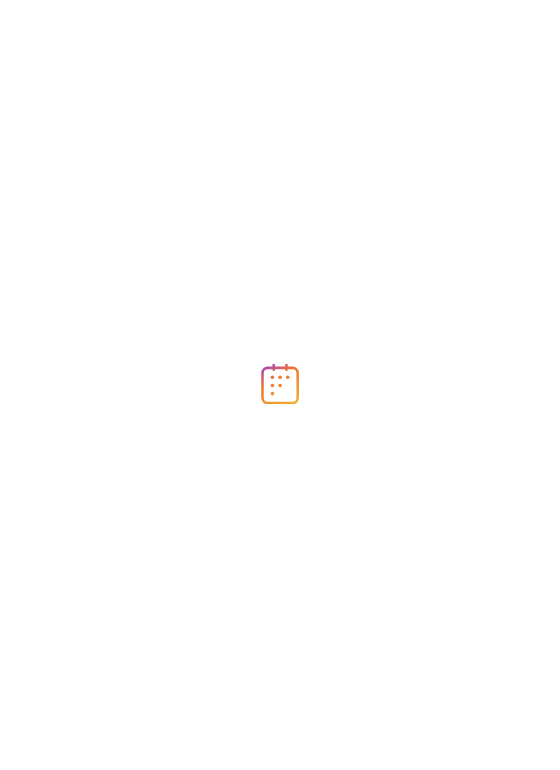 scroll, scrollTop: 0, scrollLeft: 0, axis: both 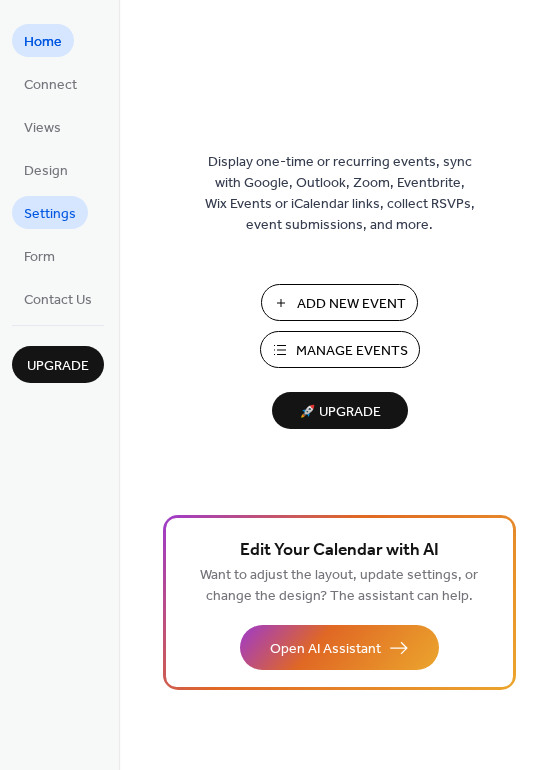 click on "Settings" at bounding box center [50, 214] 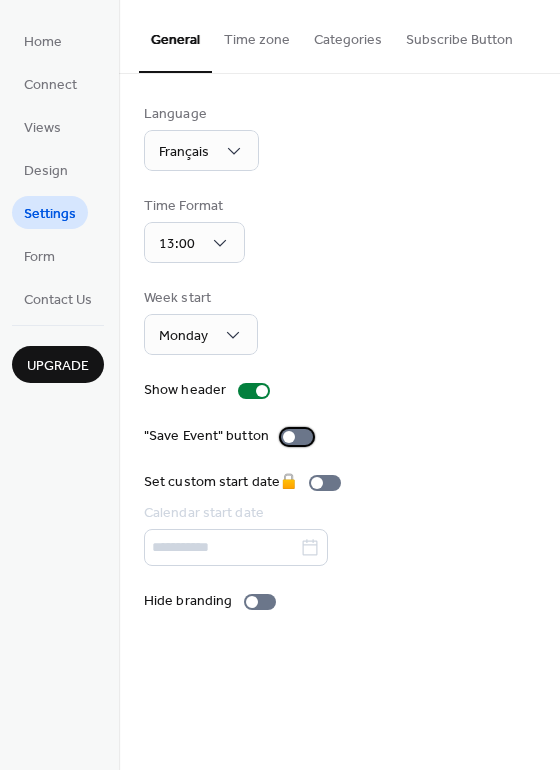 click at bounding box center [289, 437] 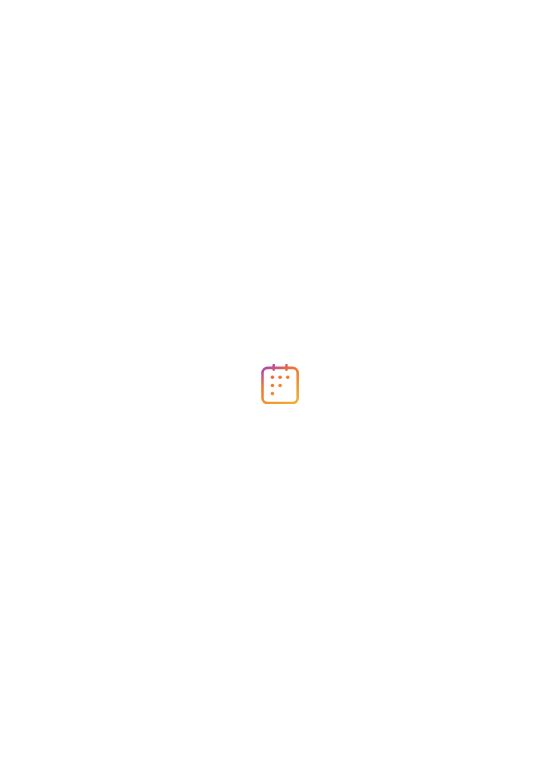 scroll, scrollTop: 0, scrollLeft: 0, axis: both 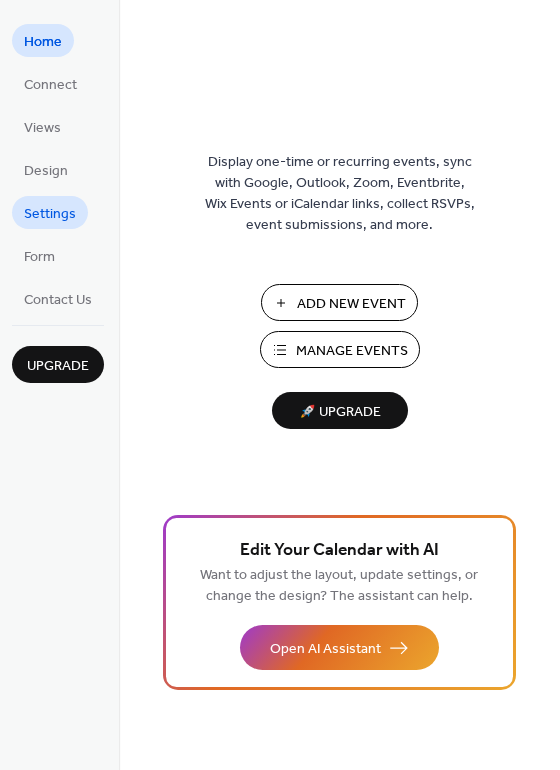 click on "Settings" at bounding box center (50, 214) 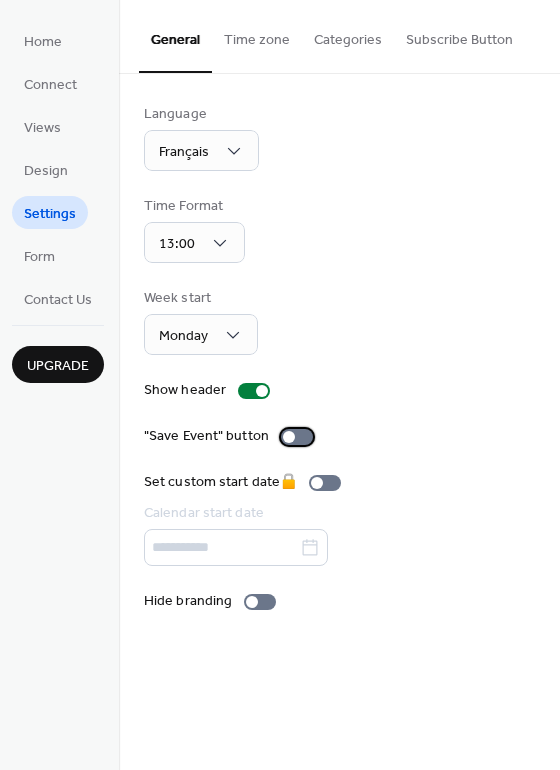click at bounding box center (289, 437) 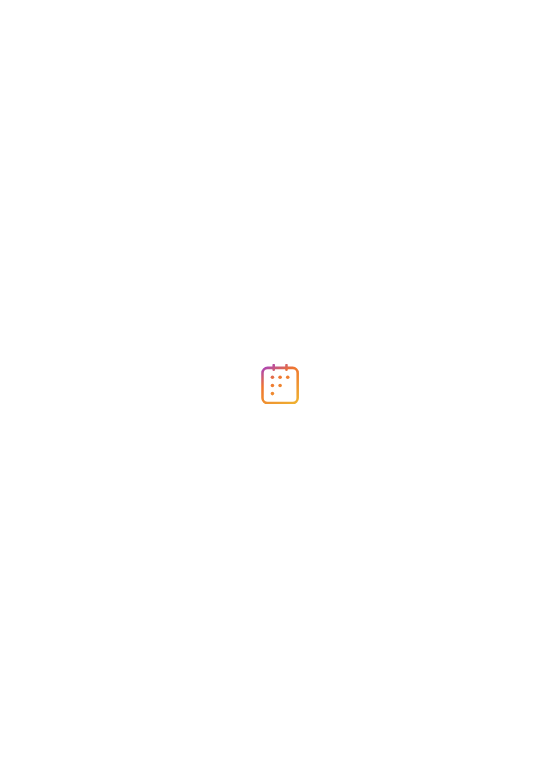 scroll, scrollTop: 0, scrollLeft: 0, axis: both 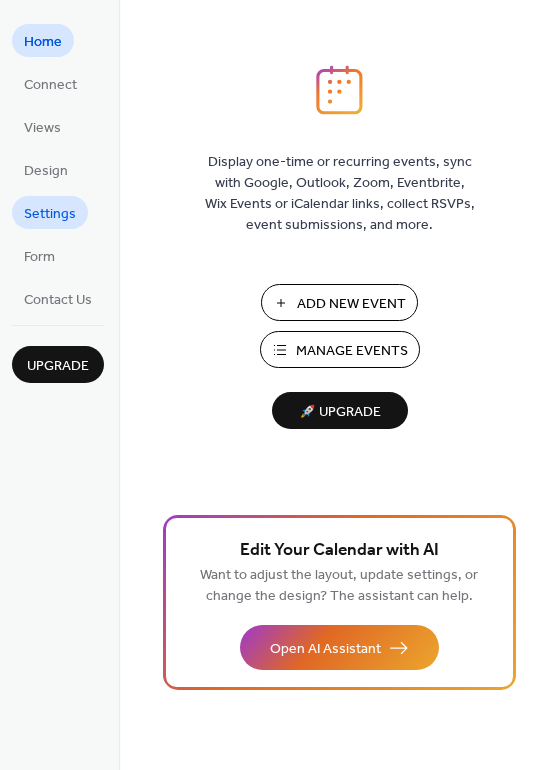 click on "Settings" at bounding box center [50, 214] 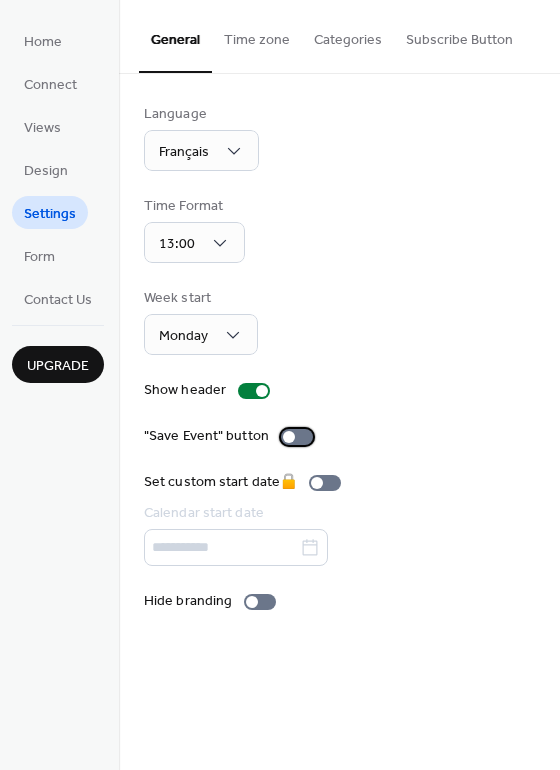 click at bounding box center [289, 437] 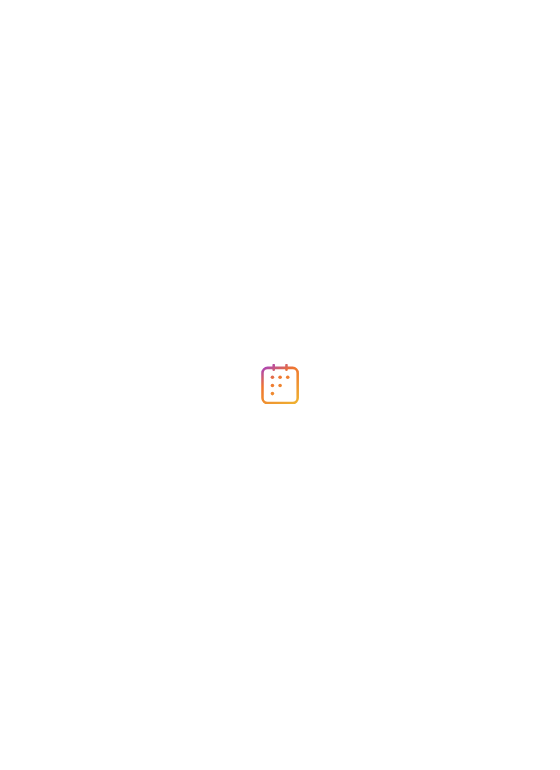scroll, scrollTop: 0, scrollLeft: 0, axis: both 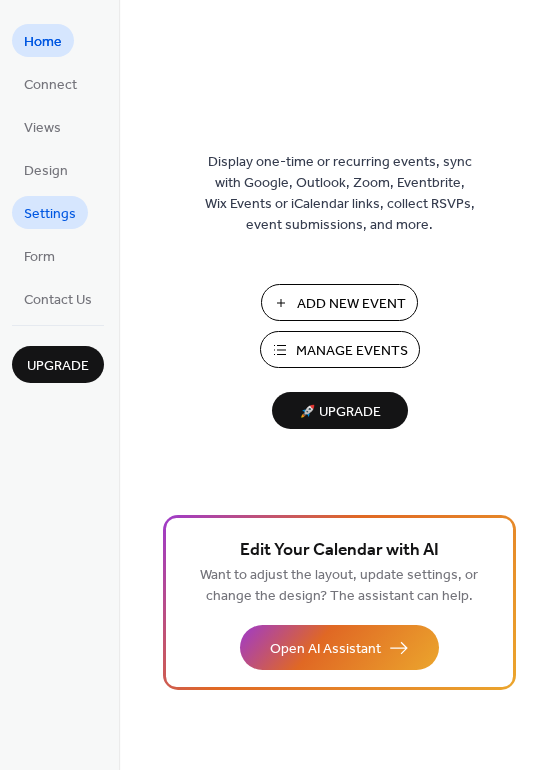 click on "Settings" at bounding box center [50, 214] 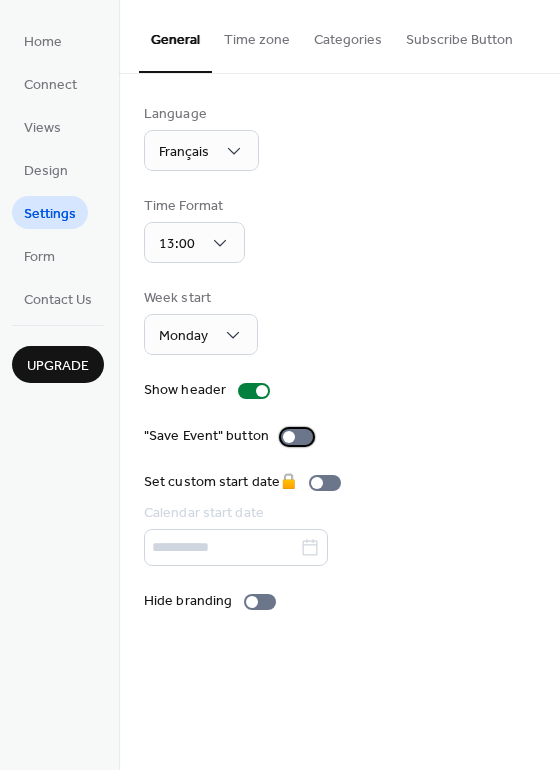 click at bounding box center (289, 437) 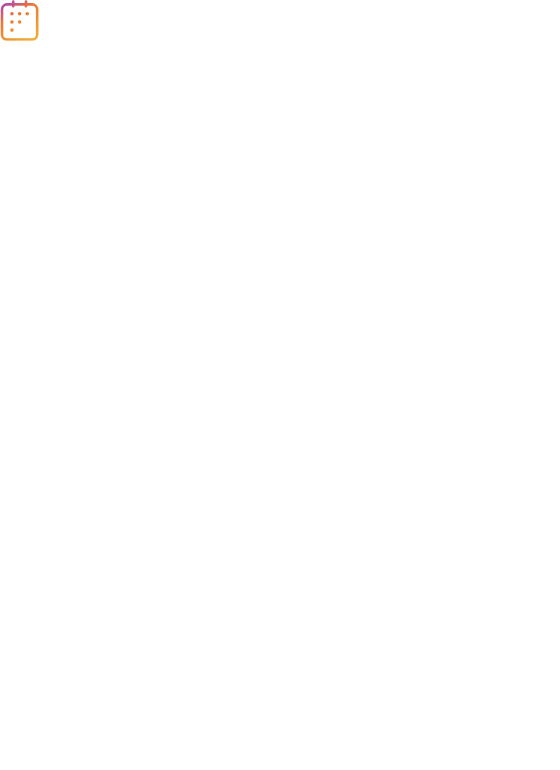 scroll, scrollTop: 0, scrollLeft: 0, axis: both 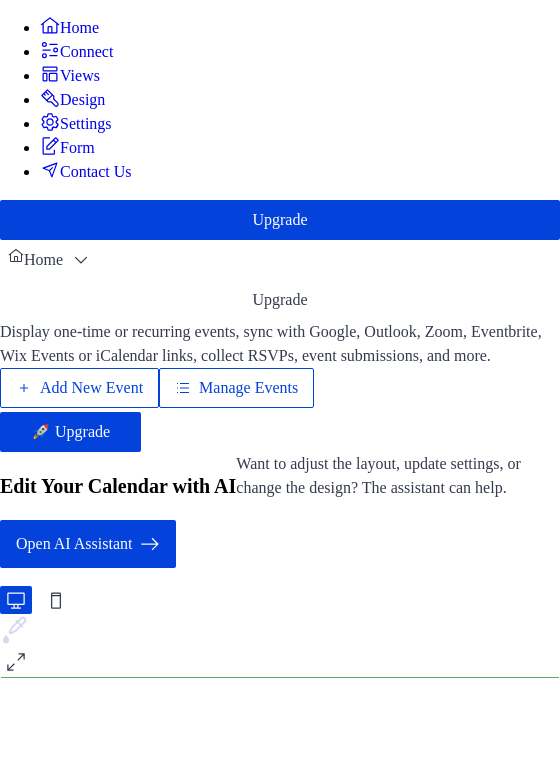 click on "Settings" at bounding box center (86, 124) 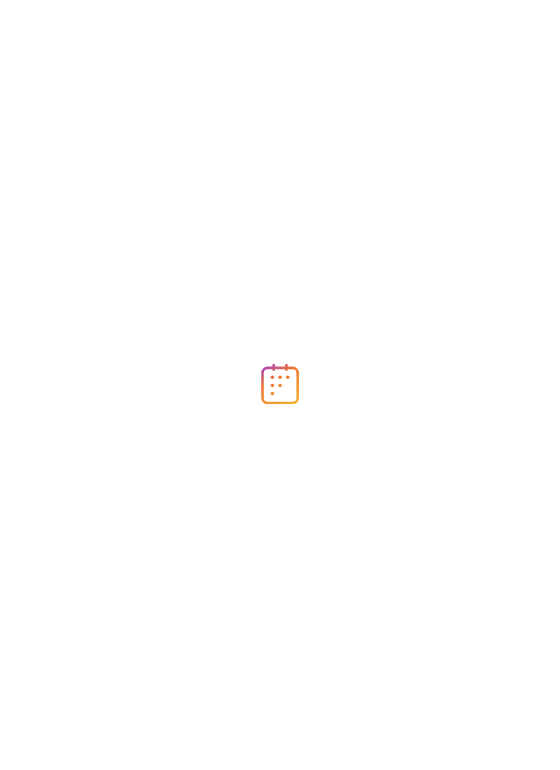 scroll, scrollTop: 0, scrollLeft: 0, axis: both 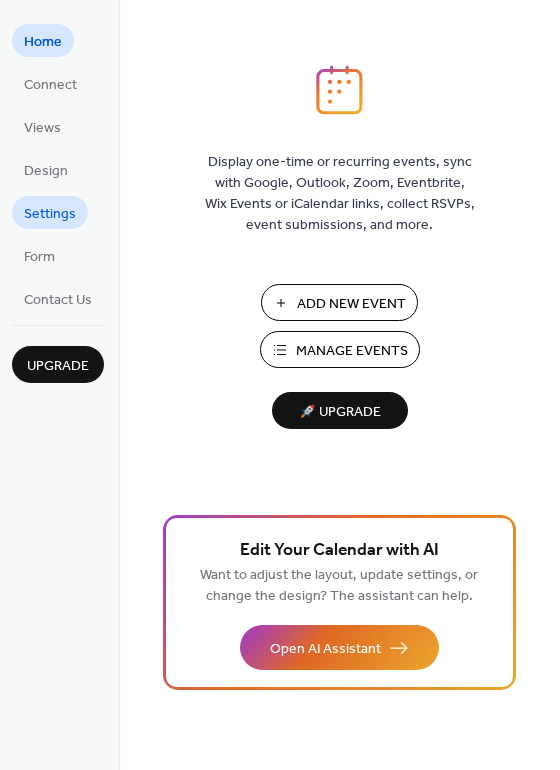 click on "Settings" at bounding box center [50, 214] 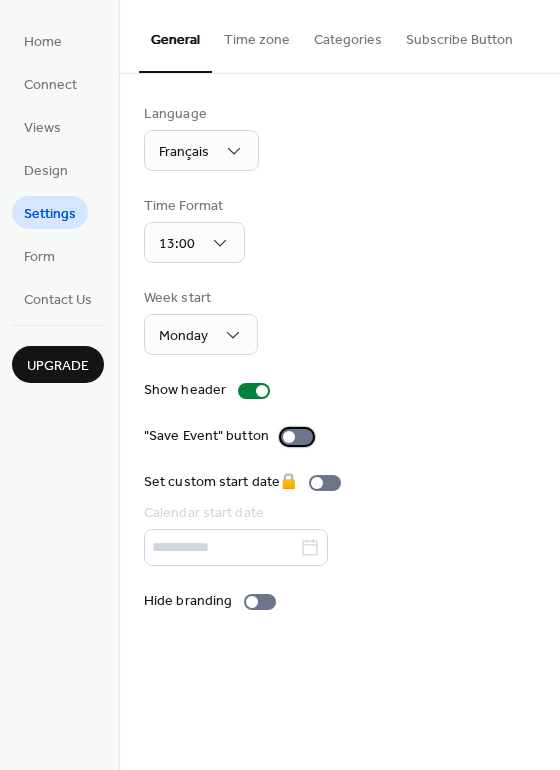 click at bounding box center (289, 437) 